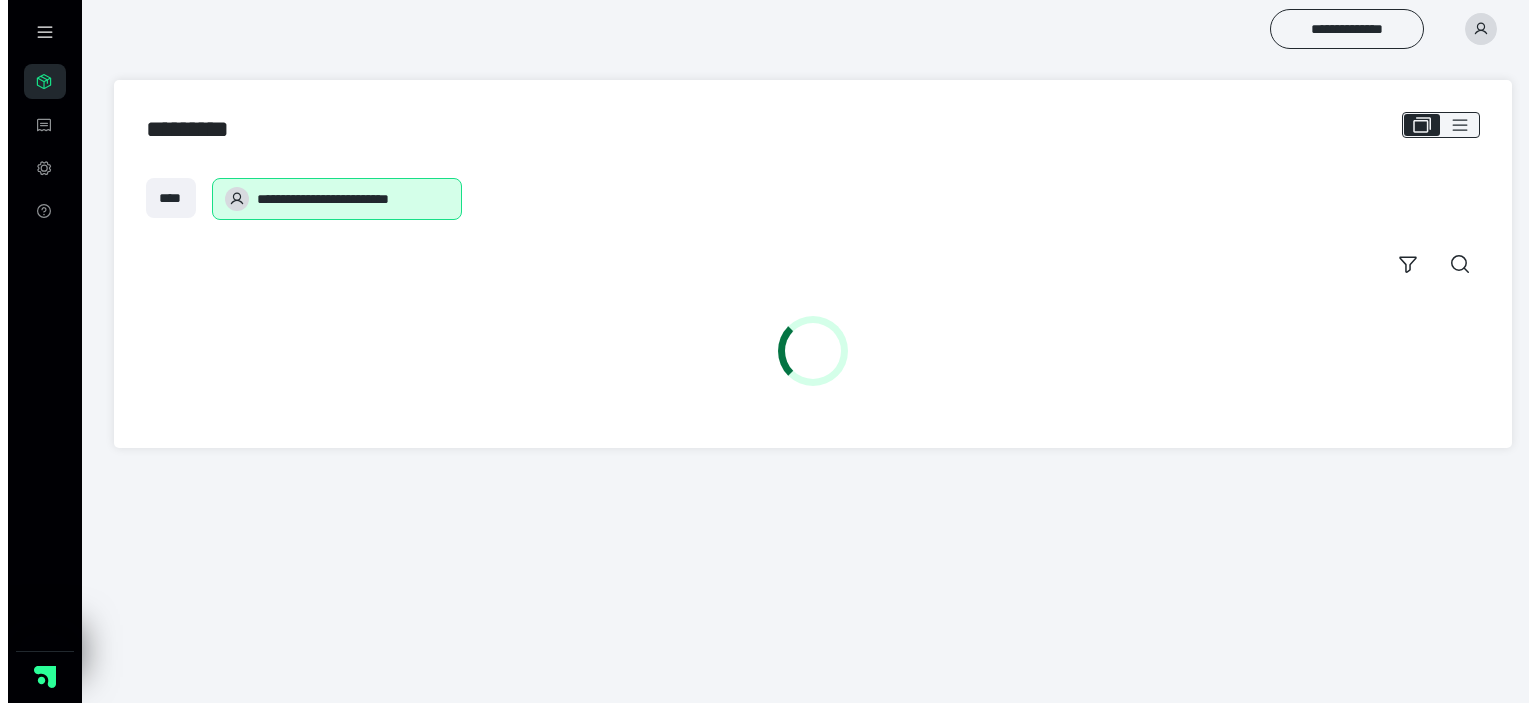 scroll, scrollTop: 0, scrollLeft: 0, axis: both 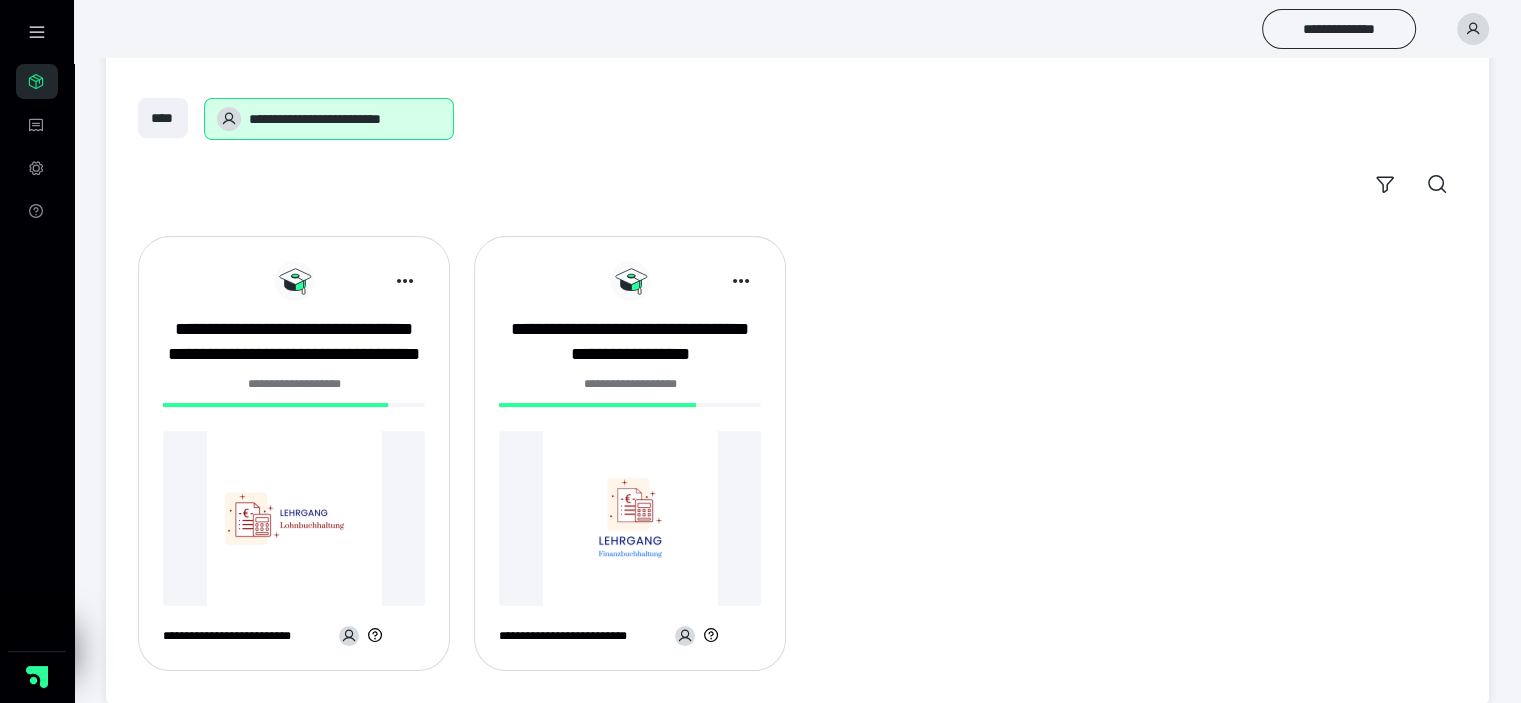 click at bounding box center [294, 518] 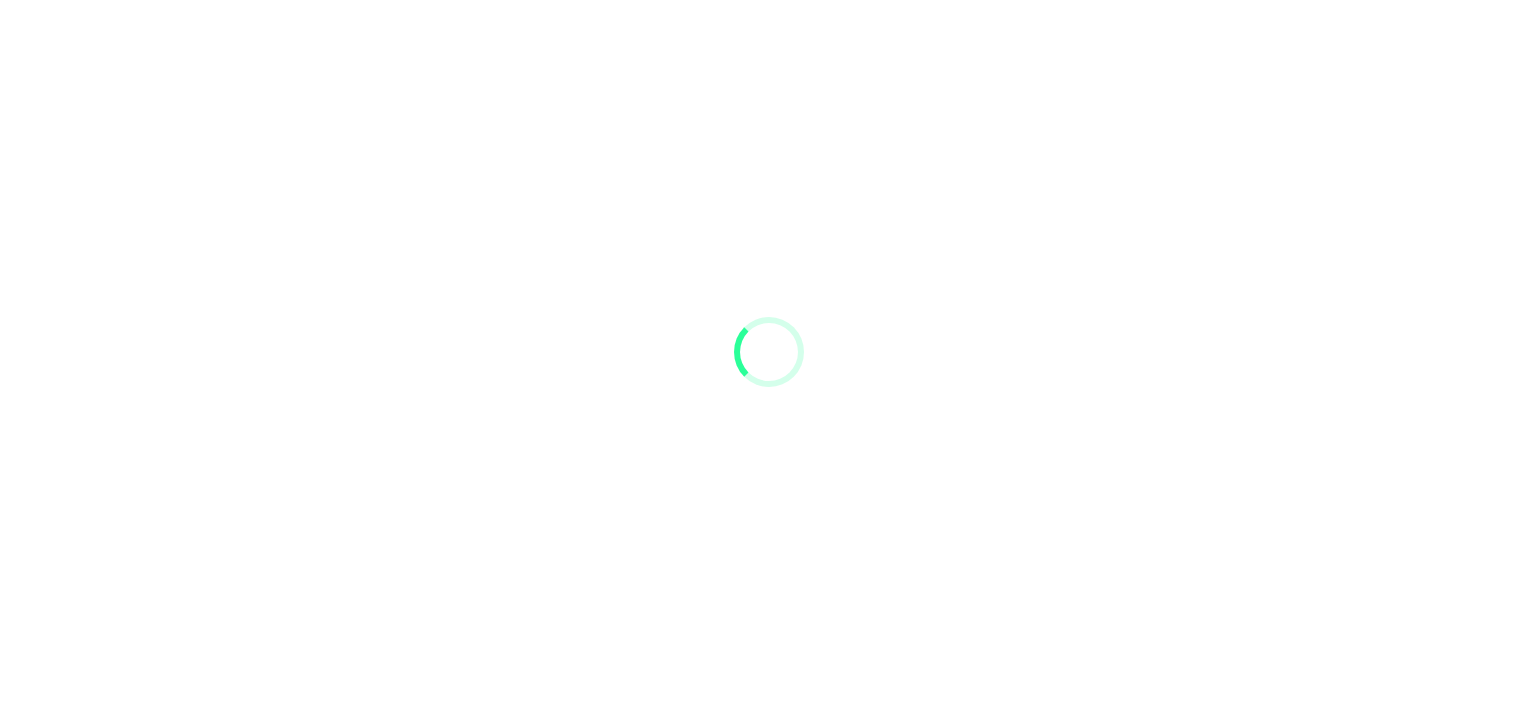 scroll, scrollTop: 0, scrollLeft: 0, axis: both 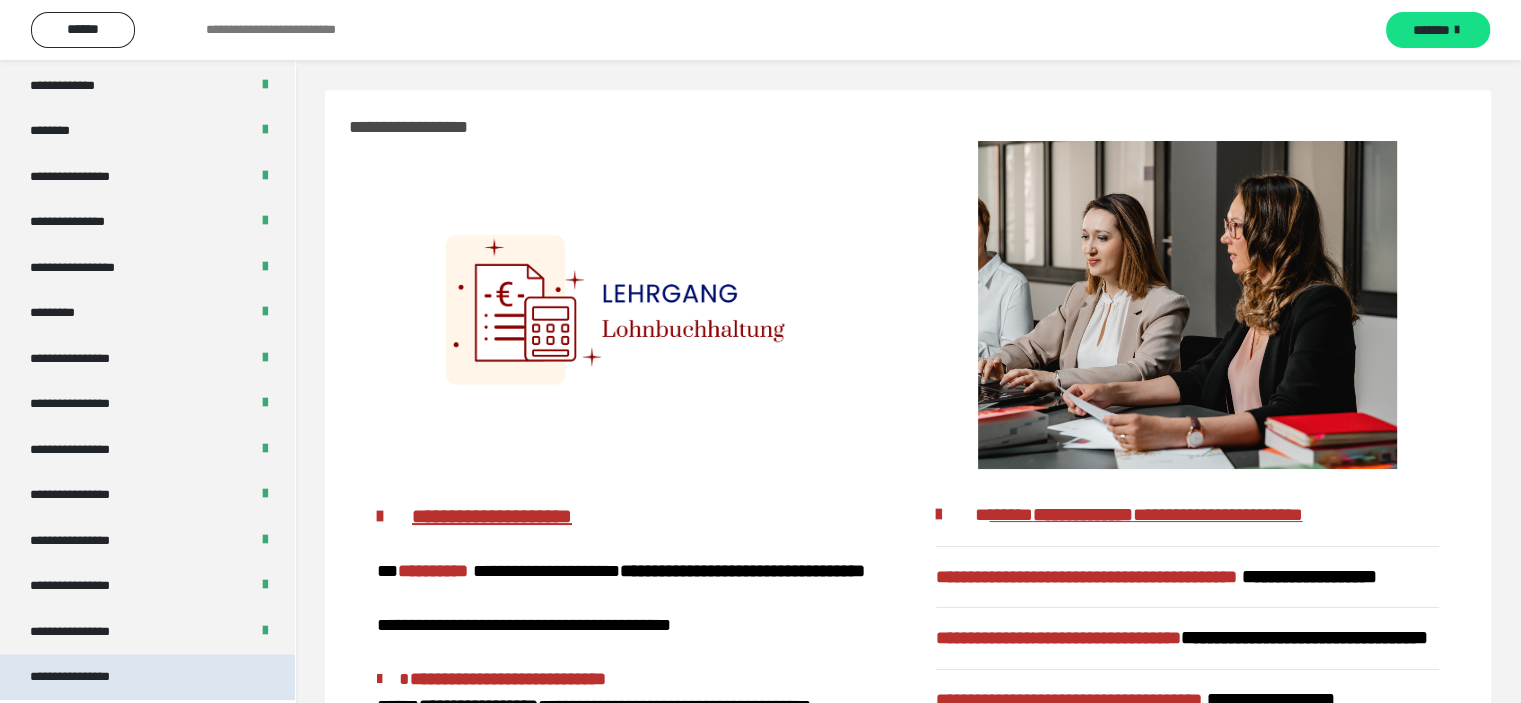 click on "**********" at bounding box center [147, 677] 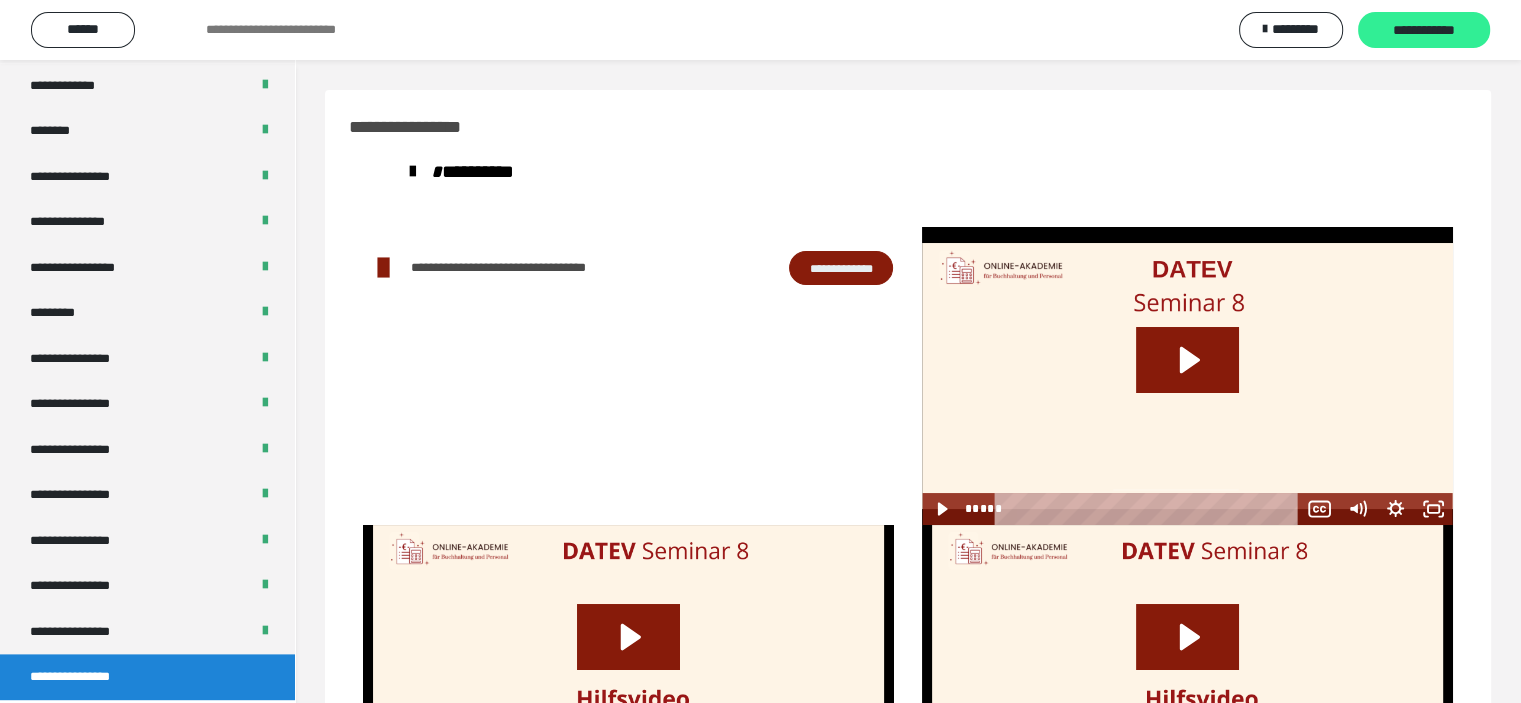 click on "**********" at bounding box center [1424, 31] 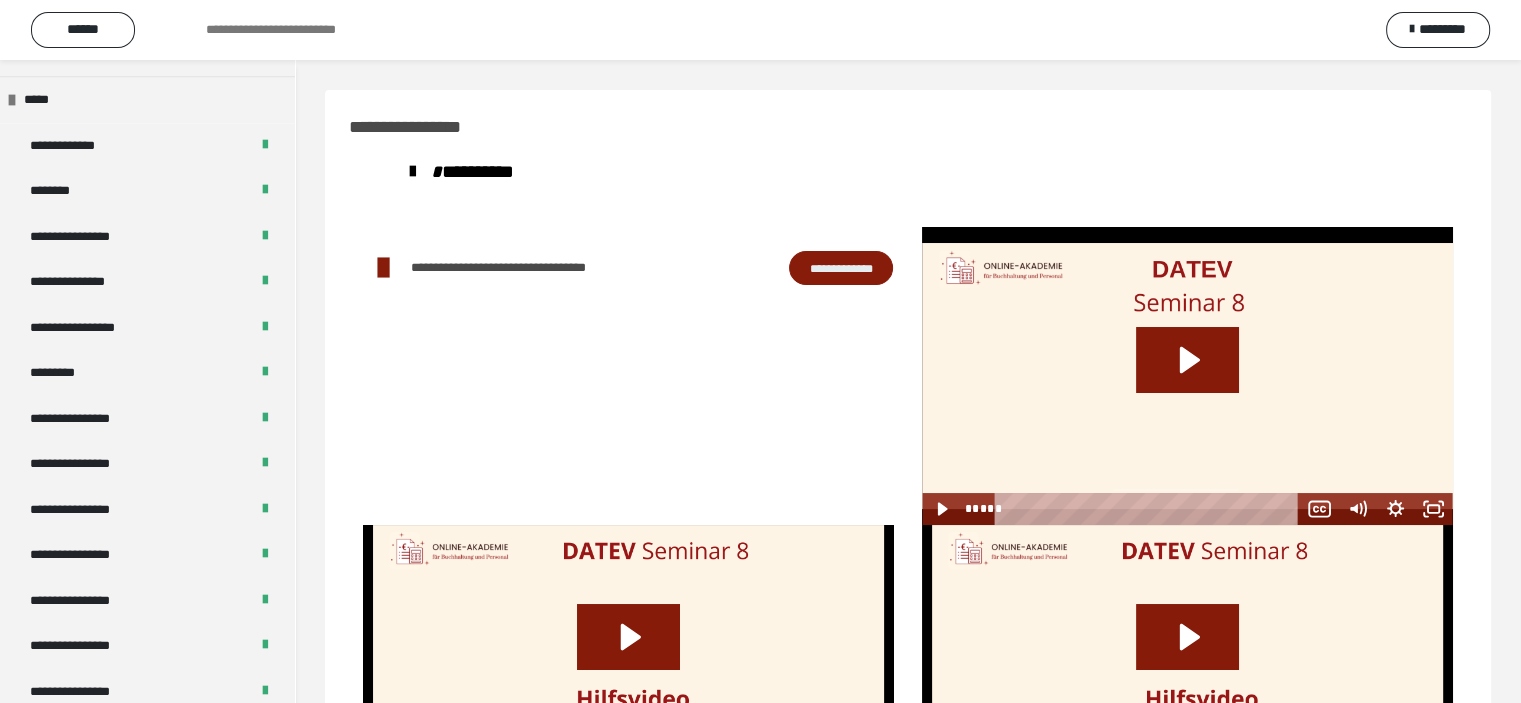 scroll, scrollTop: 2412, scrollLeft: 0, axis: vertical 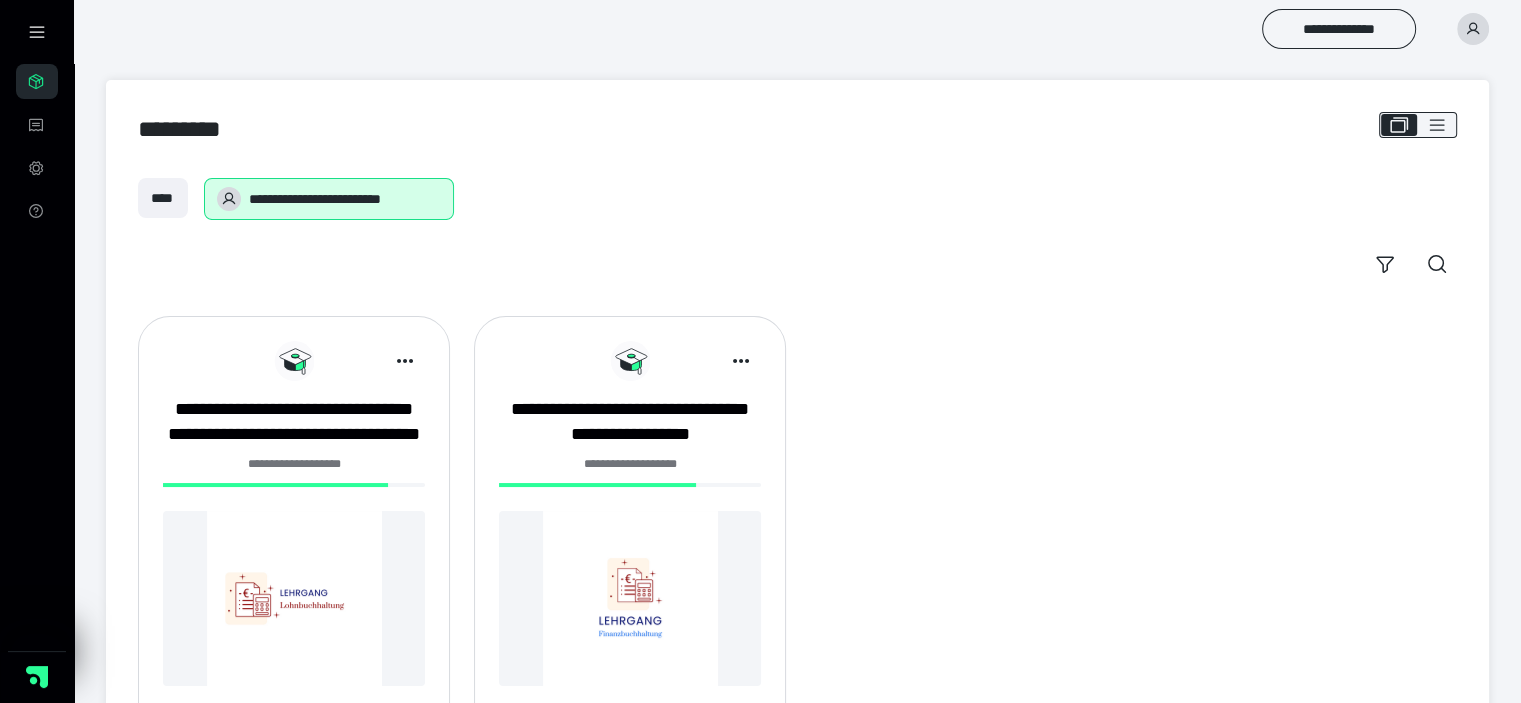 click at bounding box center [630, 598] 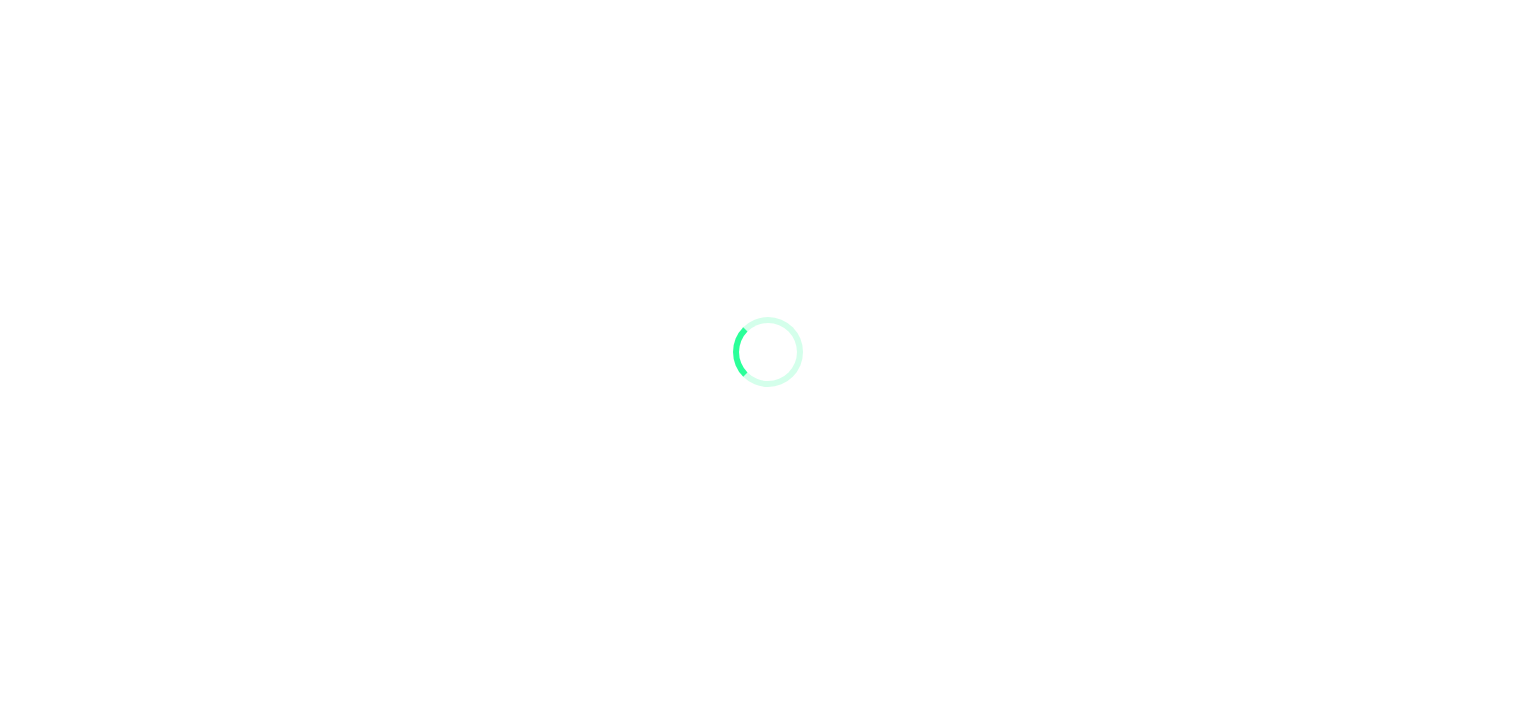 scroll, scrollTop: 0, scrollLeft: 0, axis: both 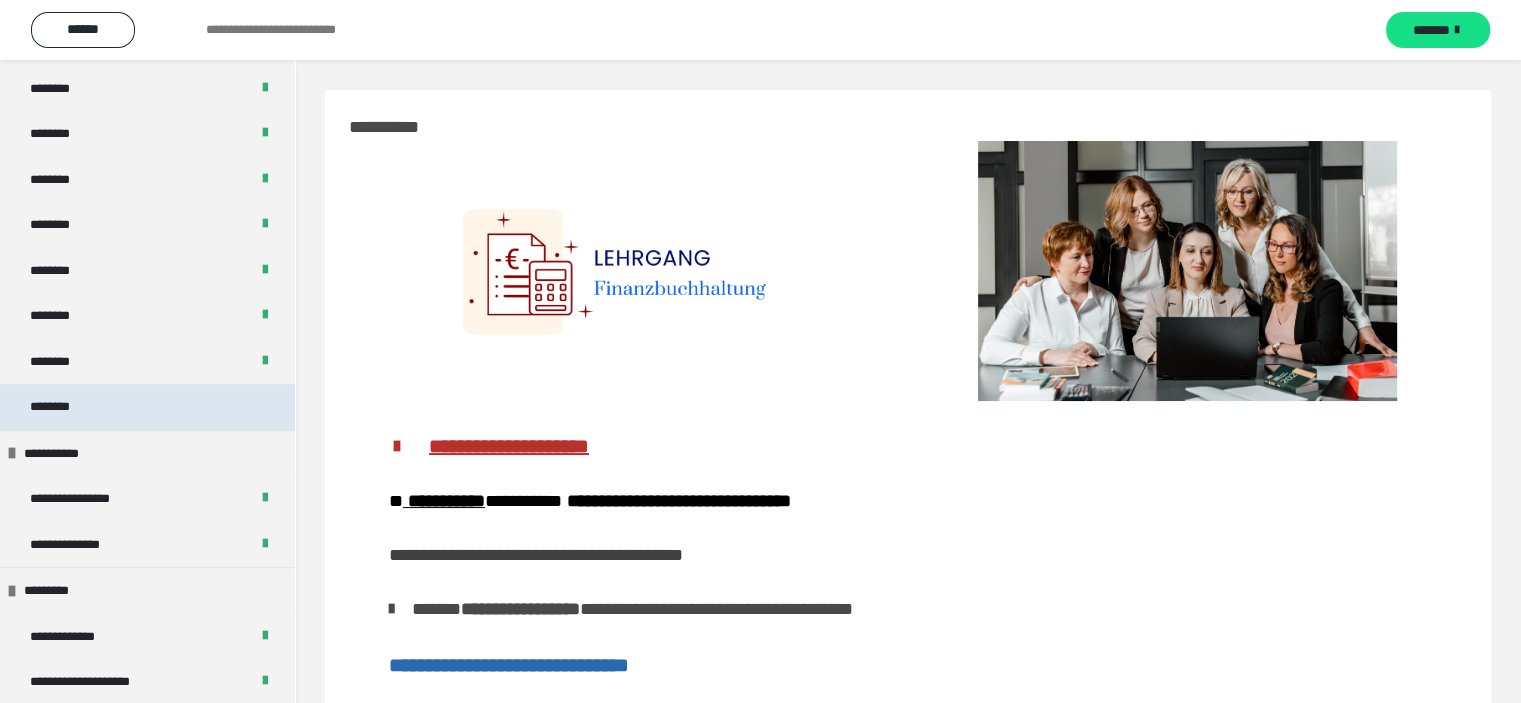 click on "********" at bounding box center [147, 407] 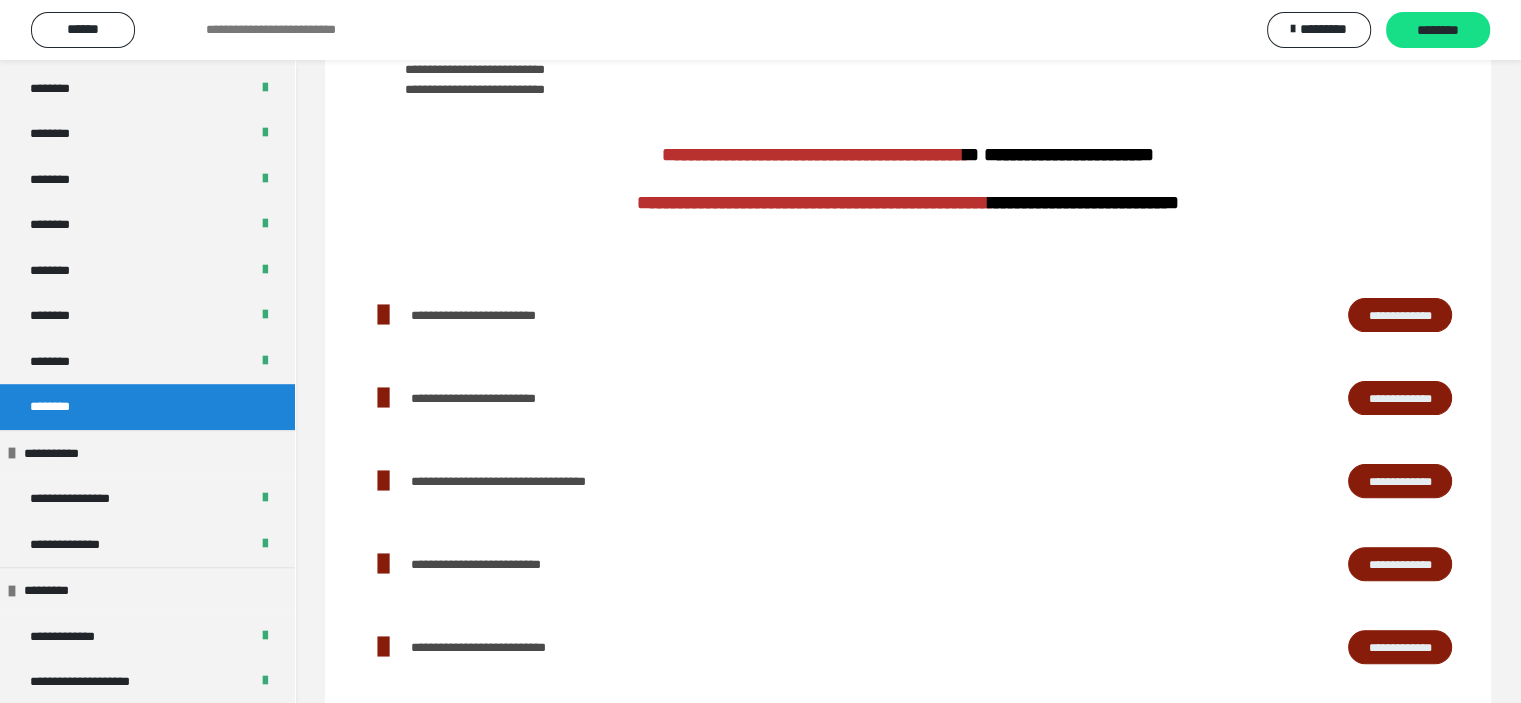 scroll, scrollTop: 500, scrollLeft: 0, axis: vertical 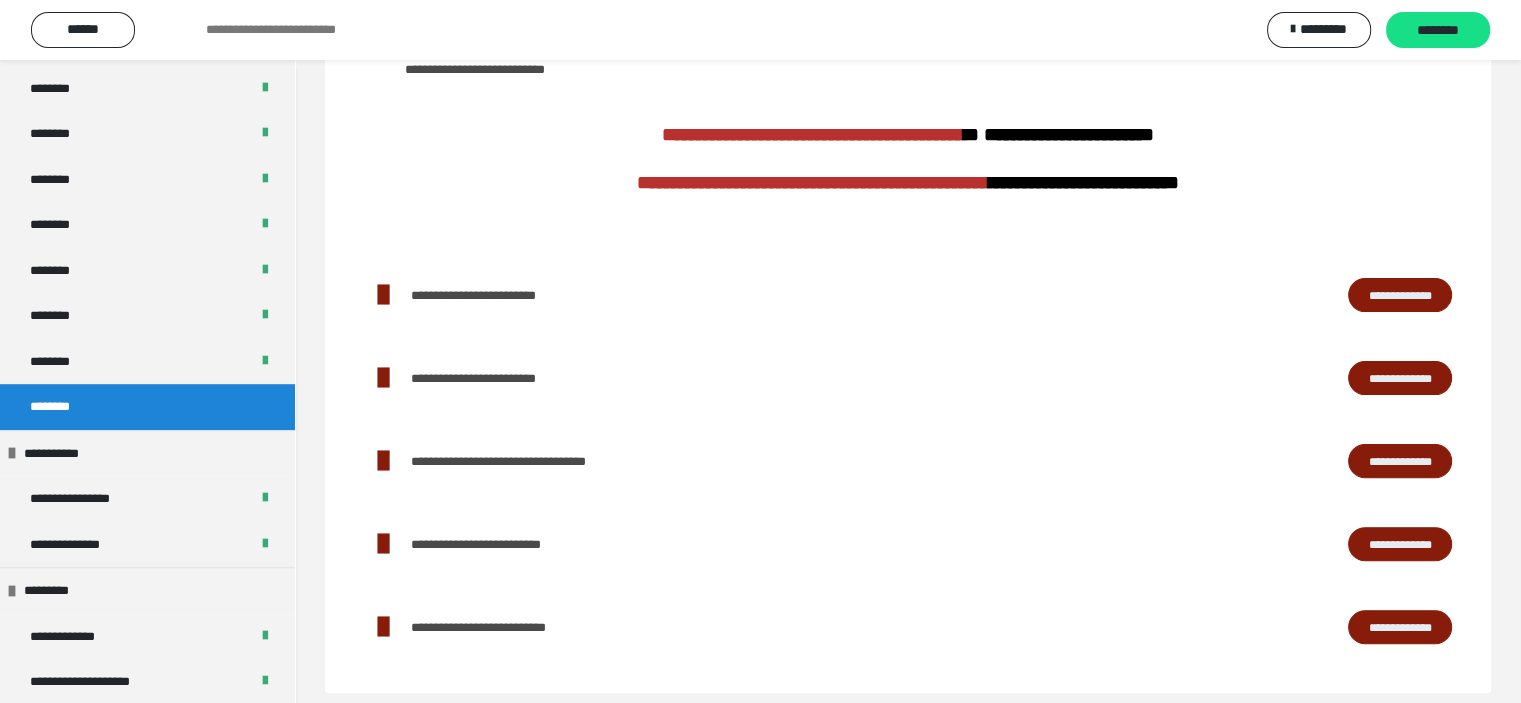 click on "**********" at bounding box center (1400, 295) 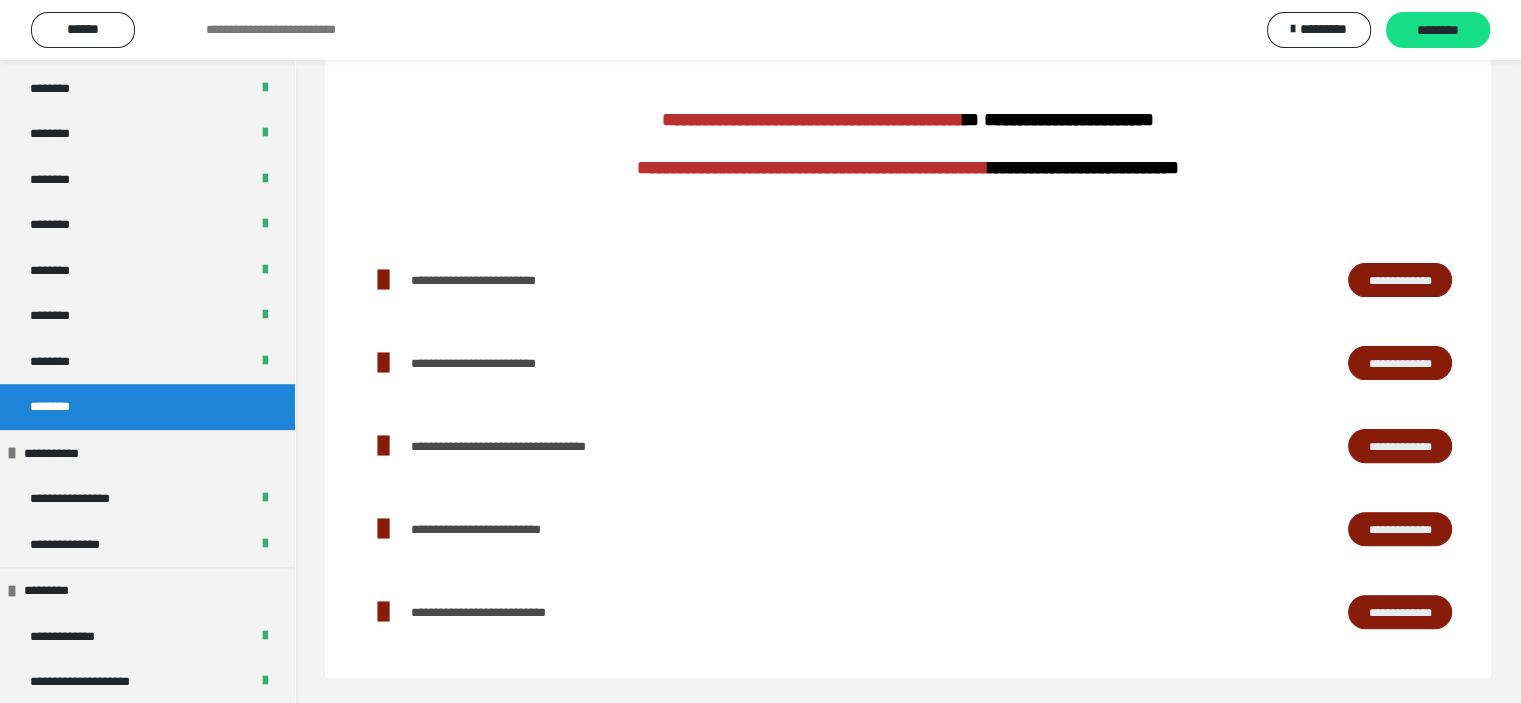 scroll, scrollTop: 519, scrollLeft: 0, axis: vertical 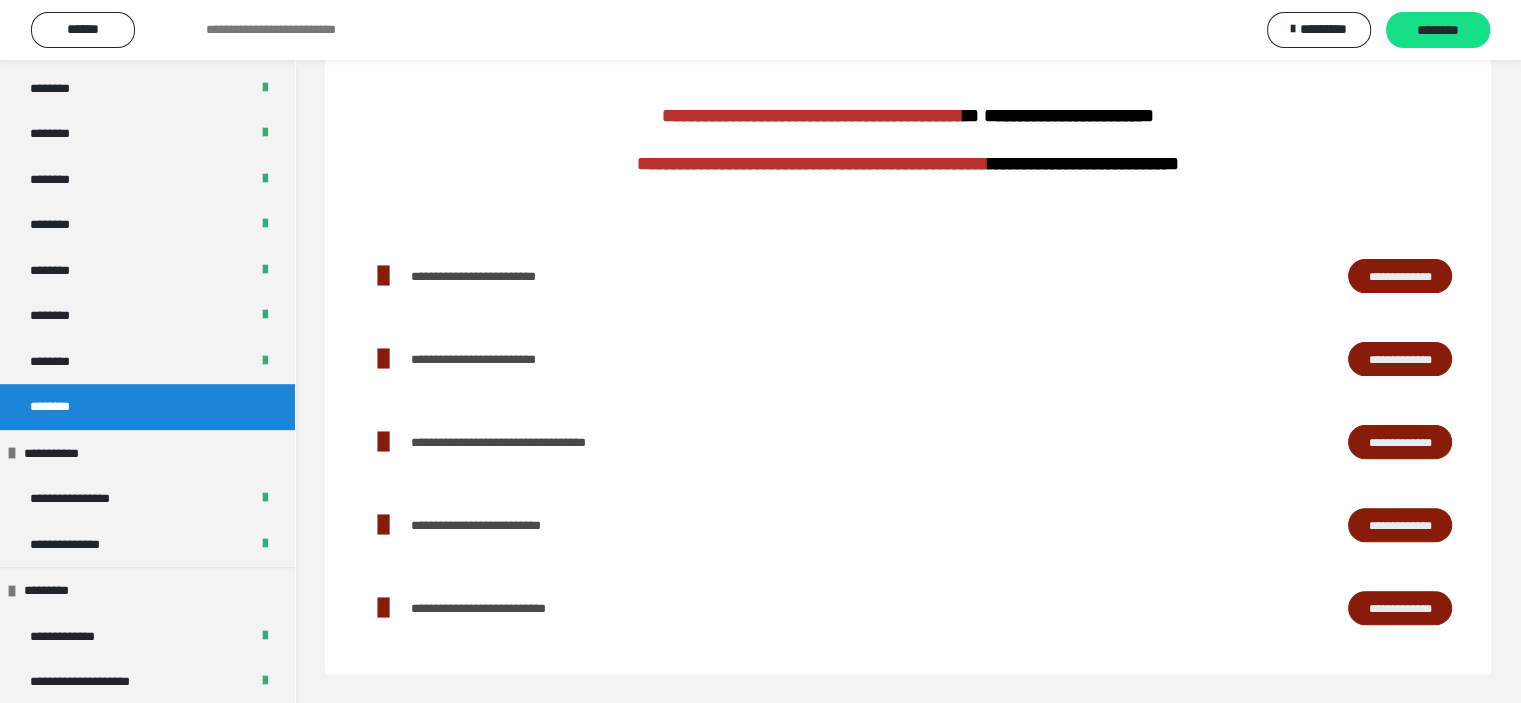 click on "**********" at bounding box center [1400, 608] 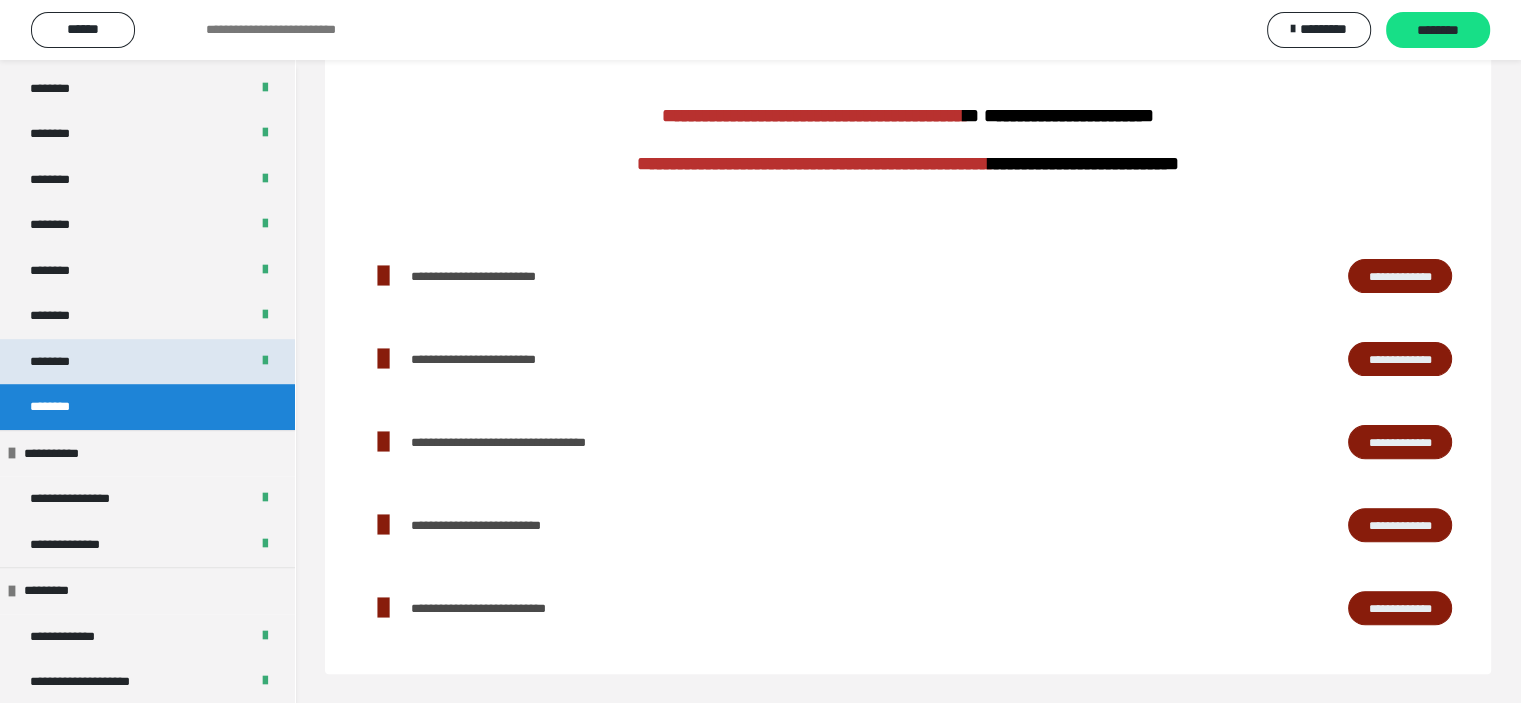 click on "********" at bounding box center [147, 362] 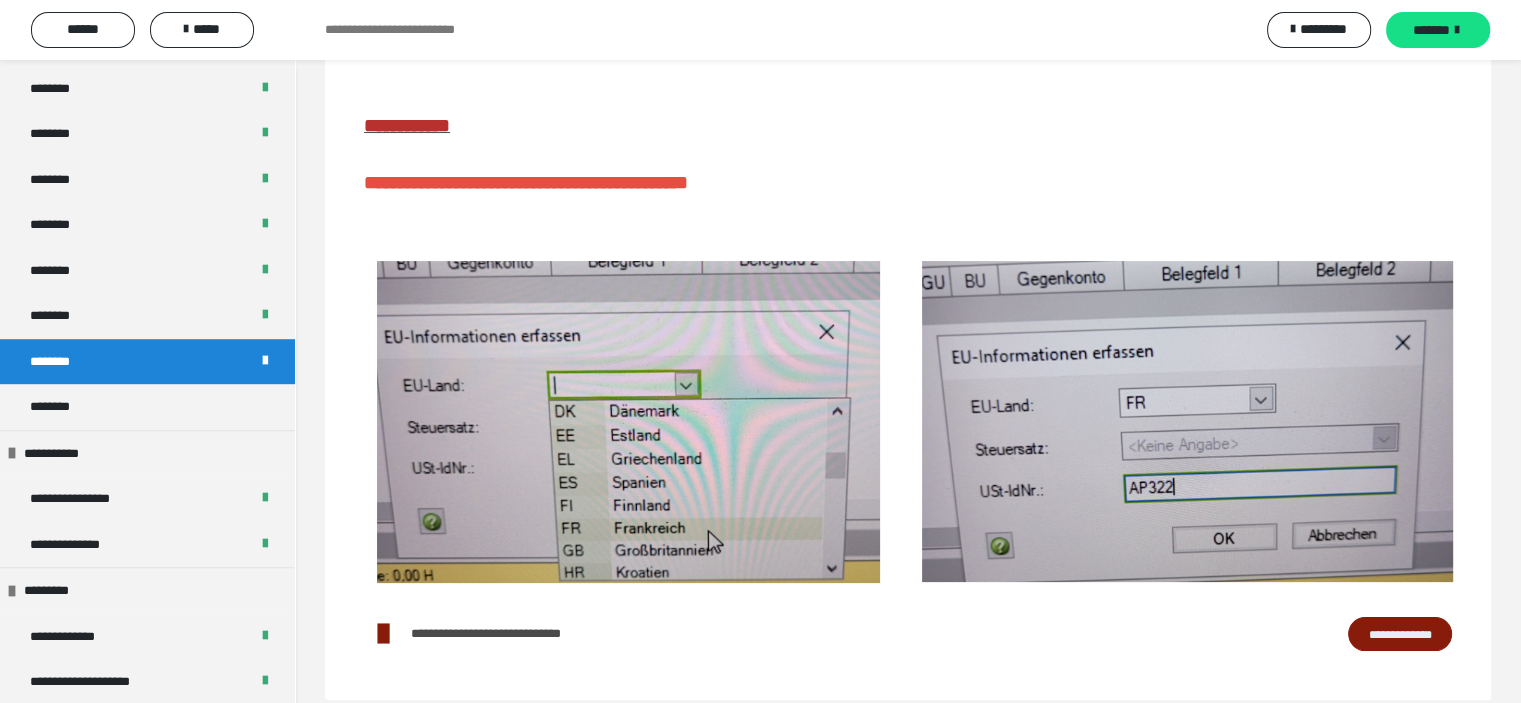 scroll, scrollTop: 337, scrollLeft: 0, axis: vertical 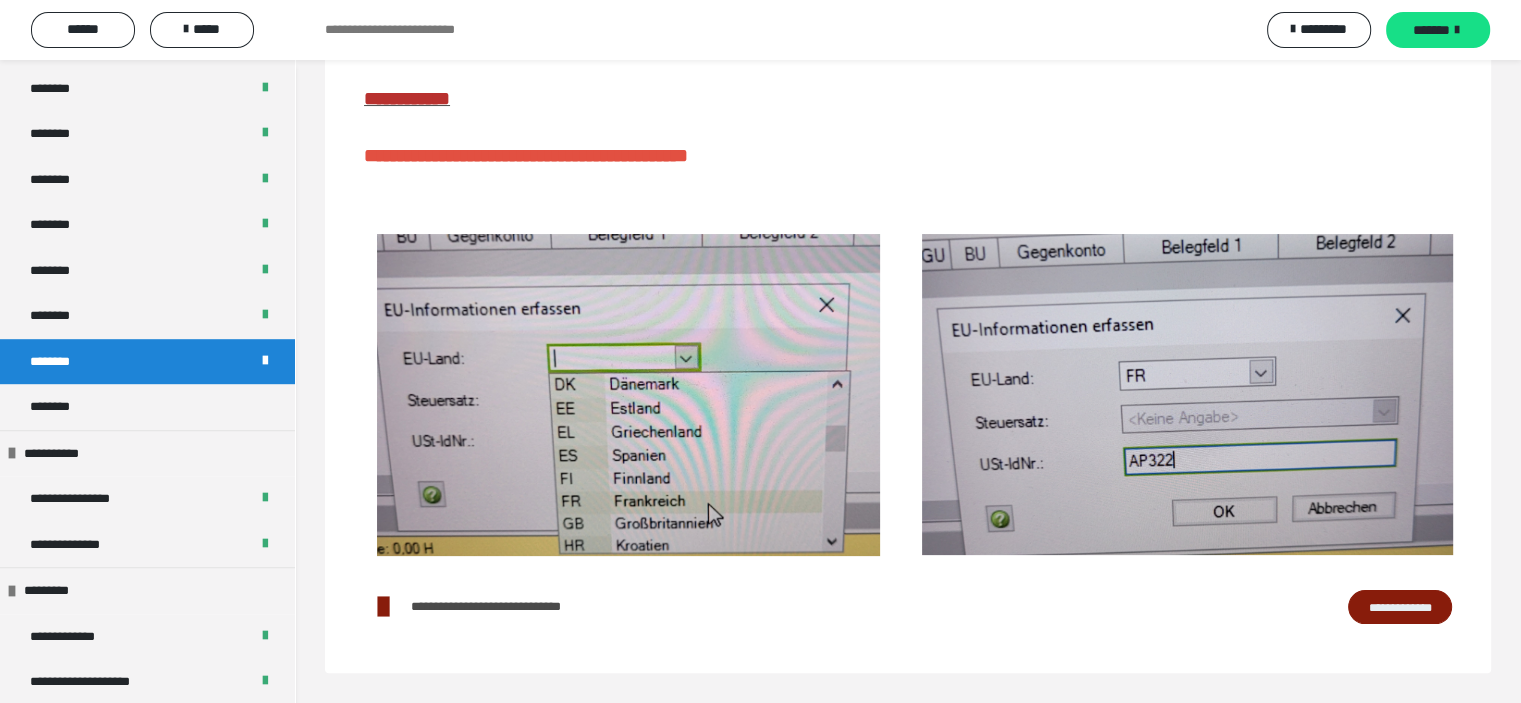 click on "**********" at bounding box center (1400, 607) 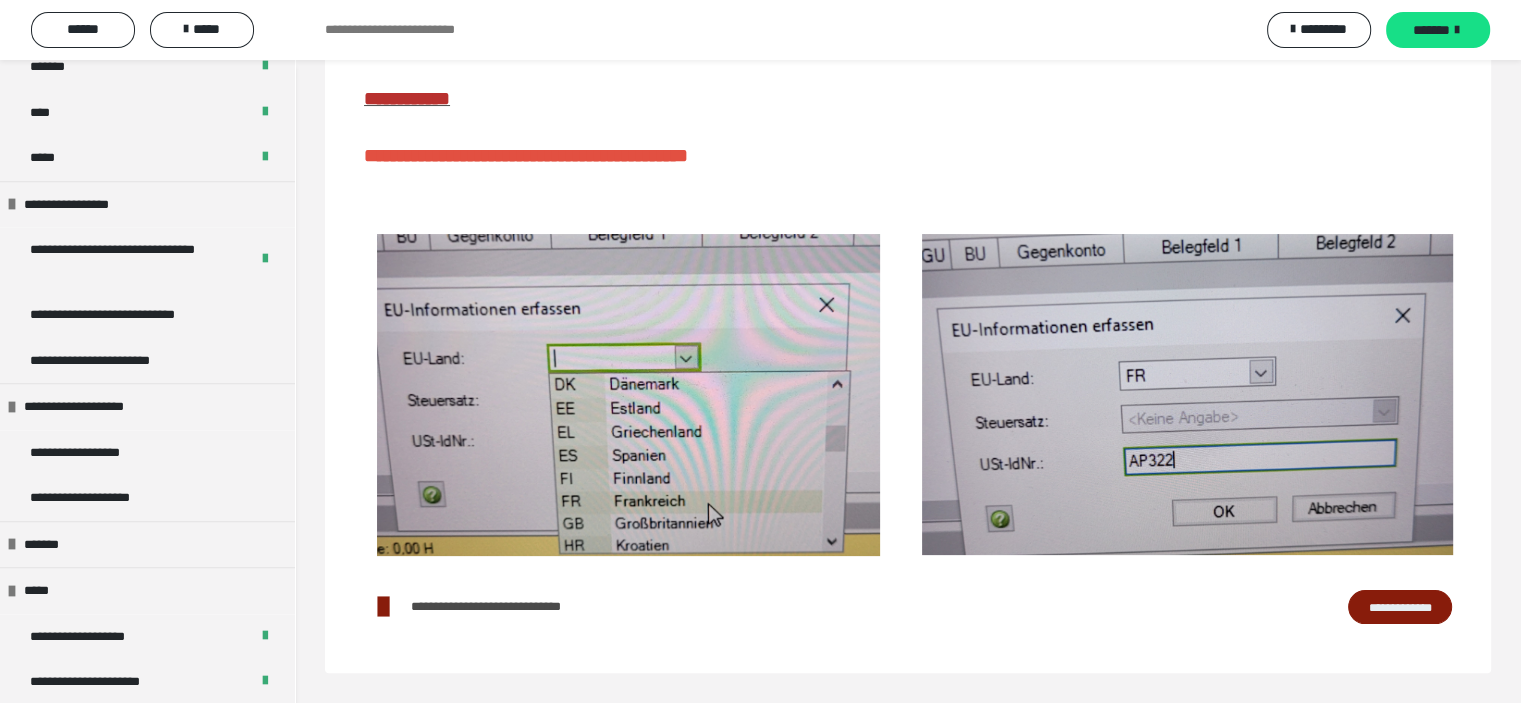 scroll, scrollTop: 2000, scrollLeft: 0, axis: vertical 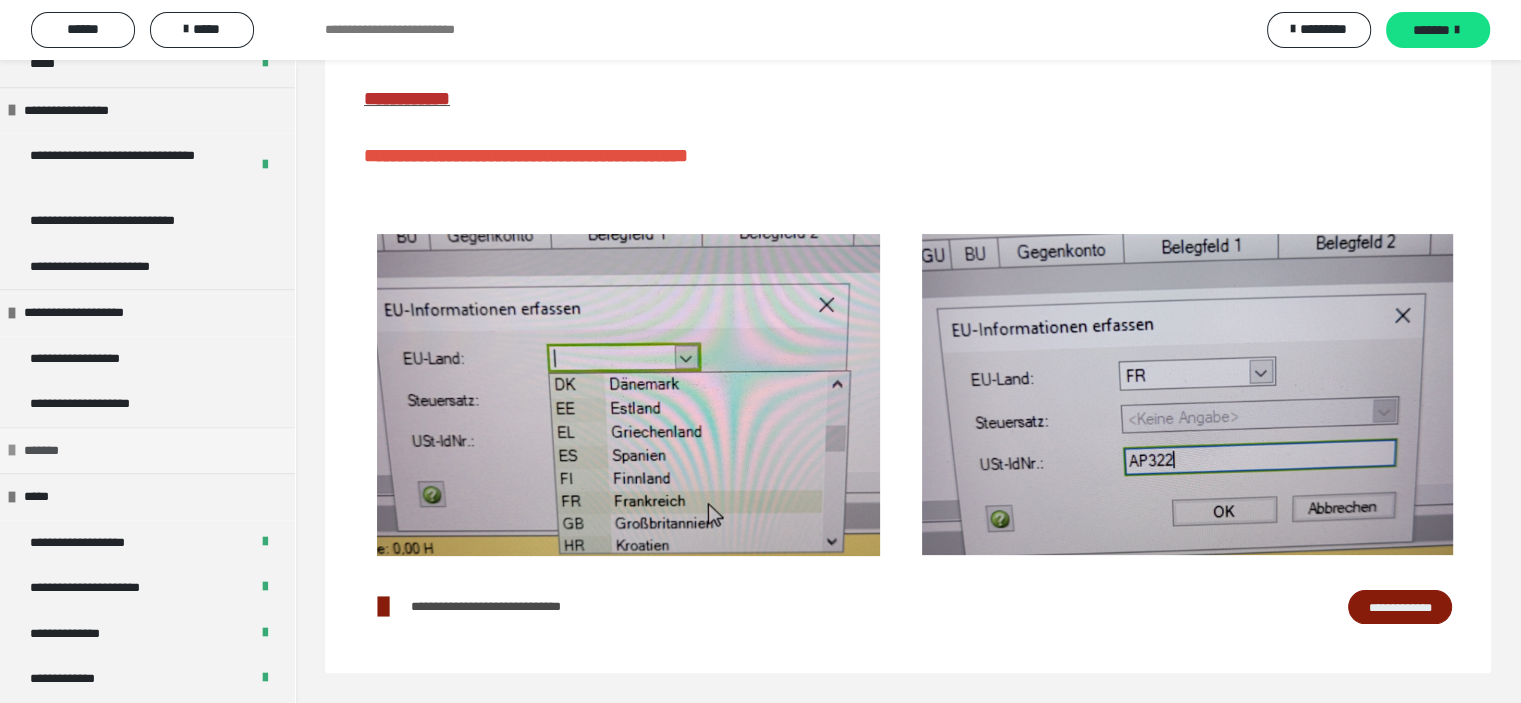 click at bounding box center (12, 450) 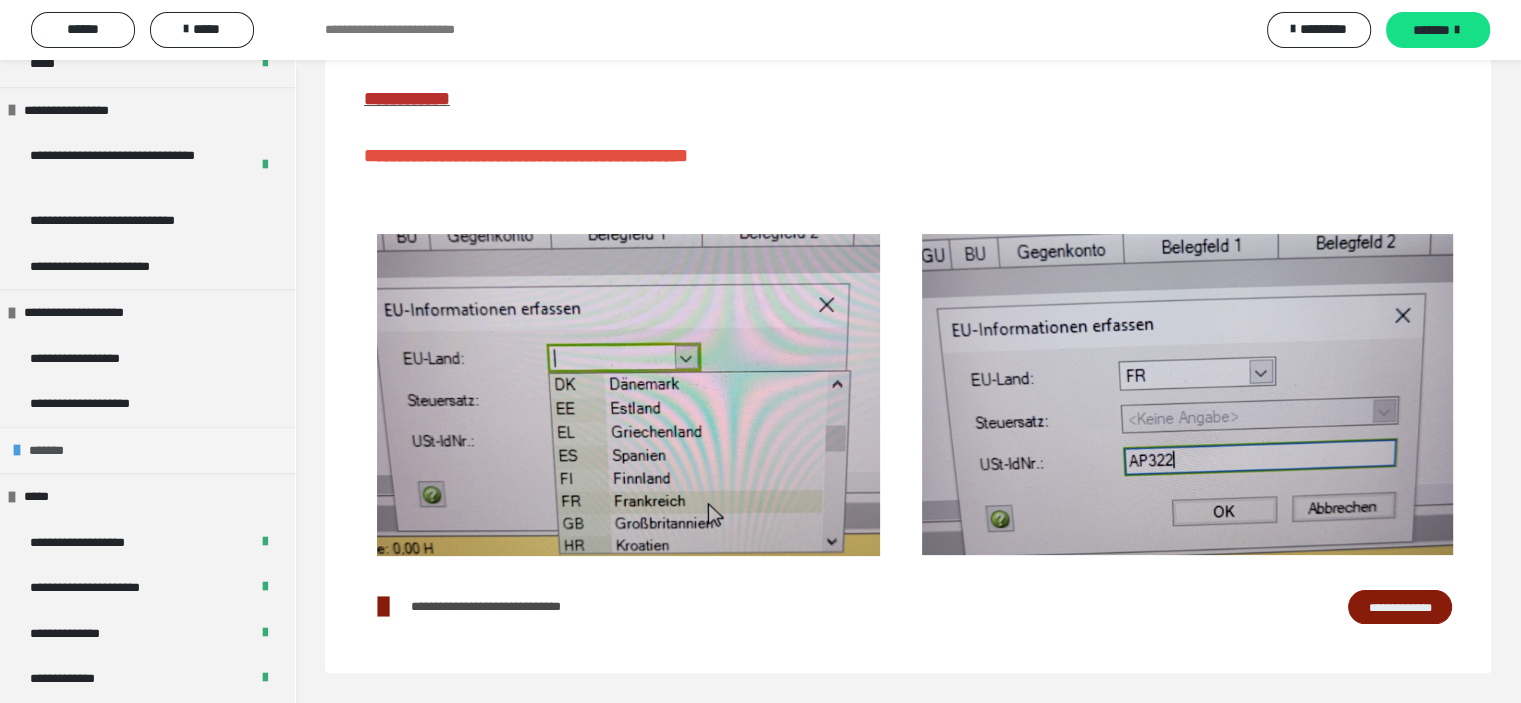 click at bounding box center (17, 450) 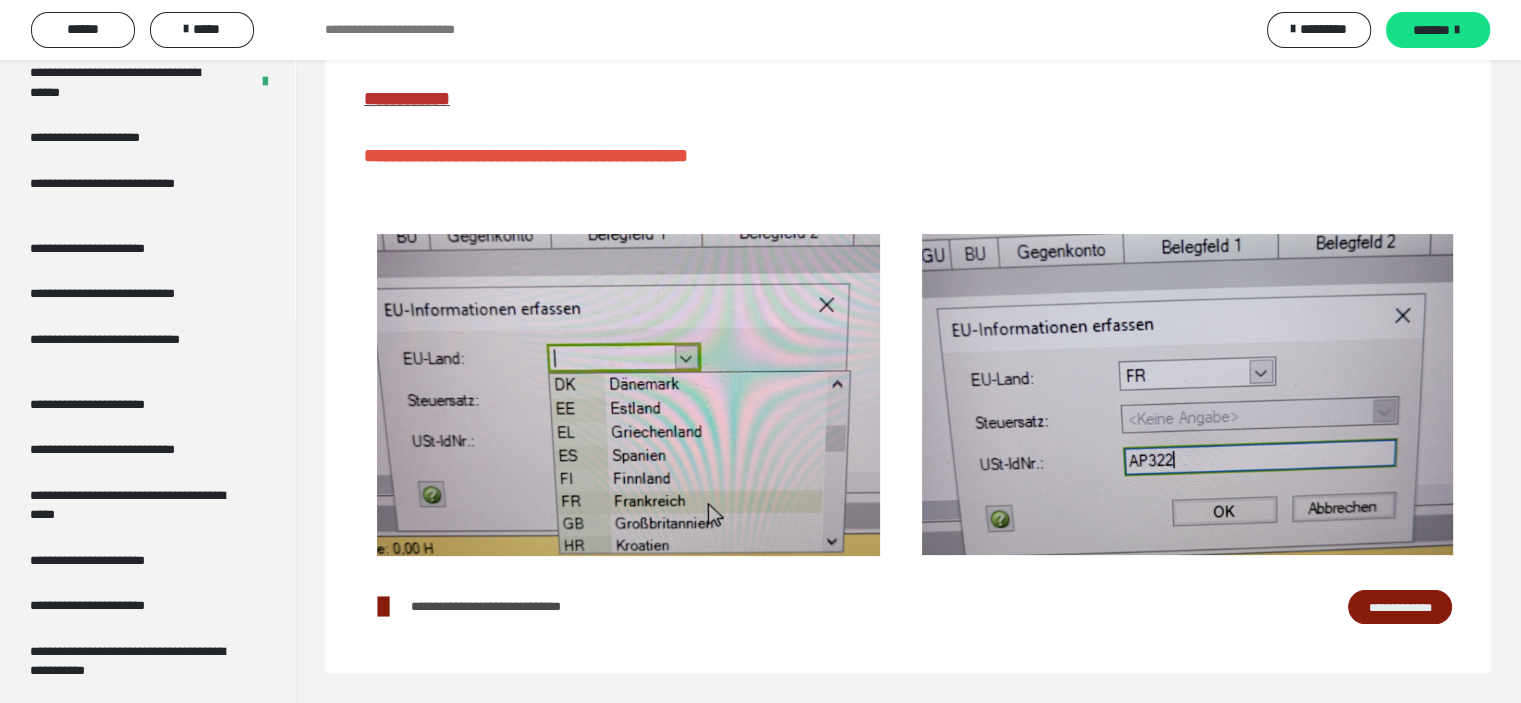 scroll, scrollTop: 3790, scrollLeft: 0, axis: vertical 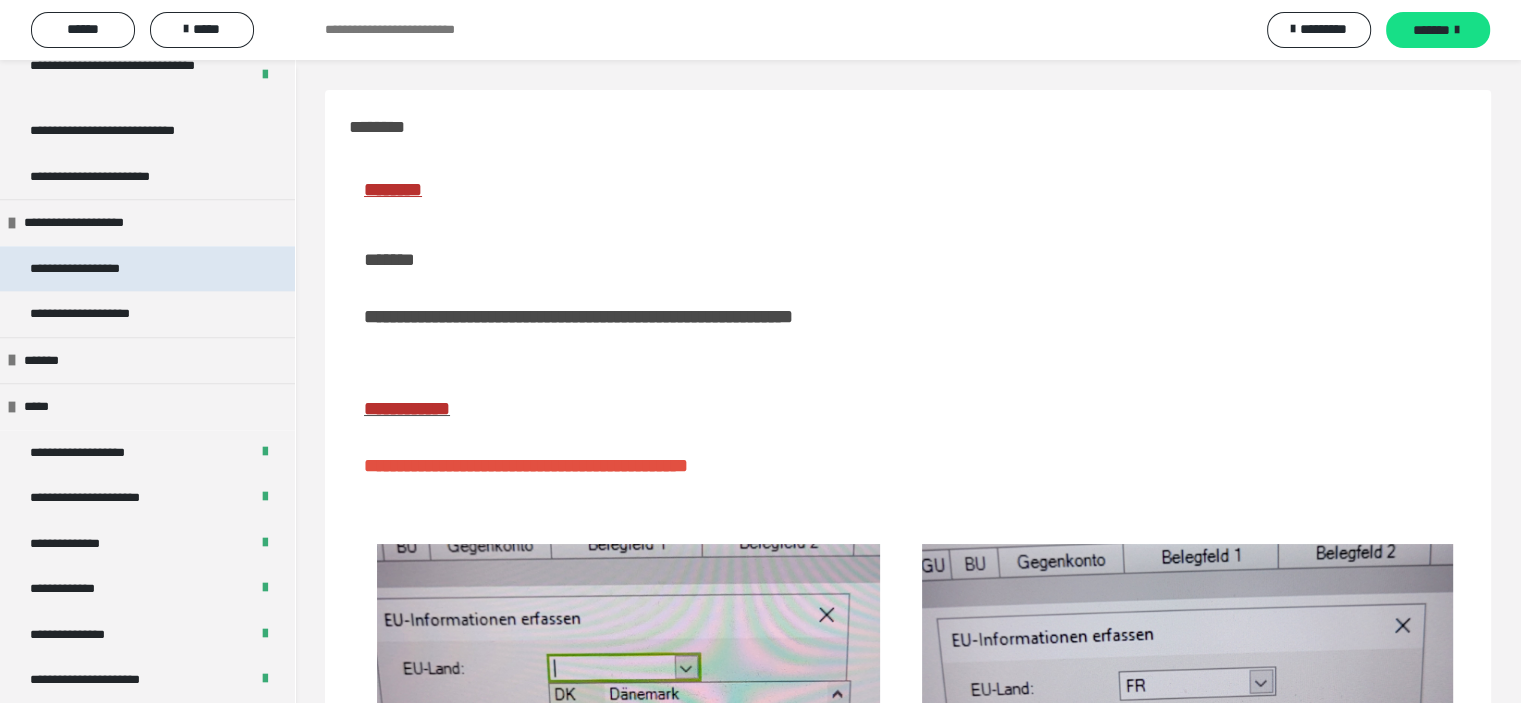 click on "**********" at bounding box center (147, 269) 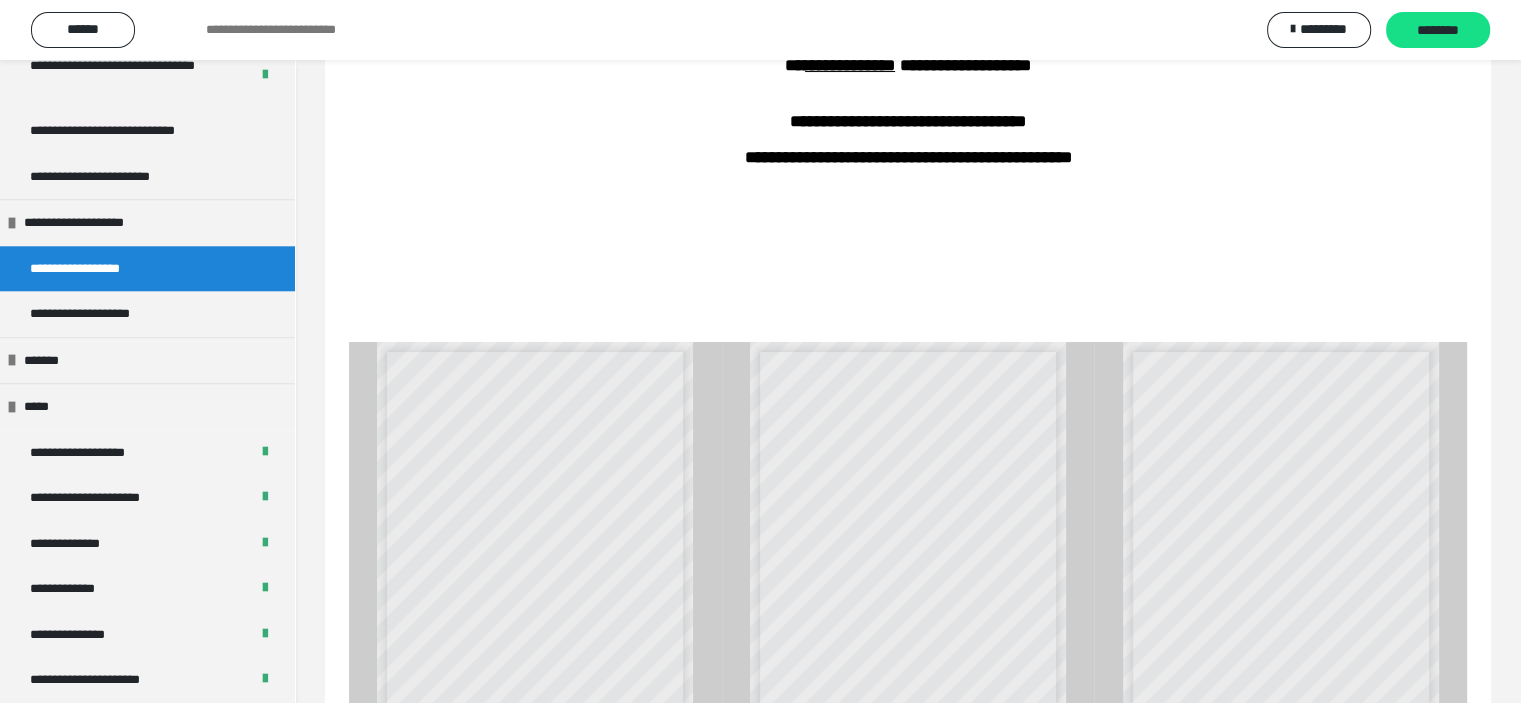 scroll, scrollTop: 472, scrollLeft: 0, axis: vertical 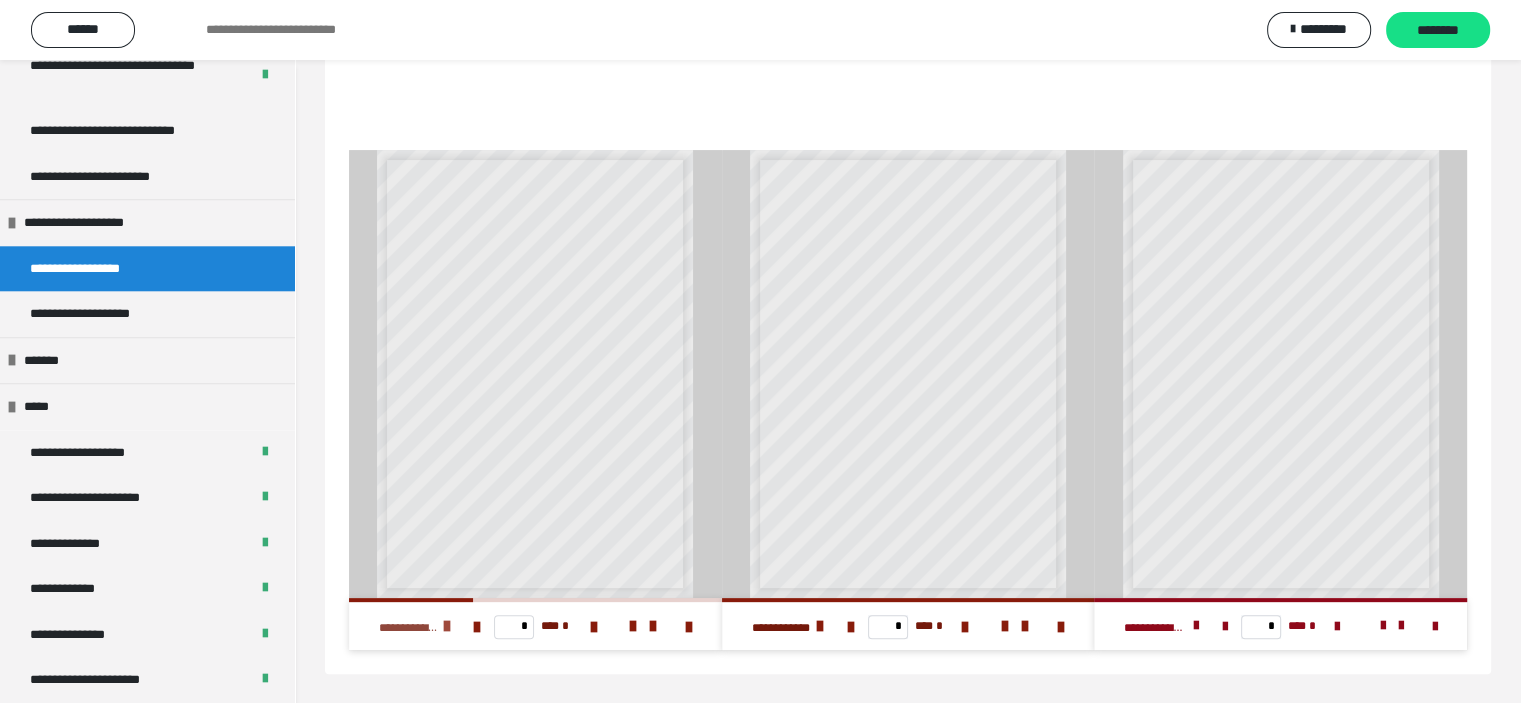 click at bounding box center [447, 626] 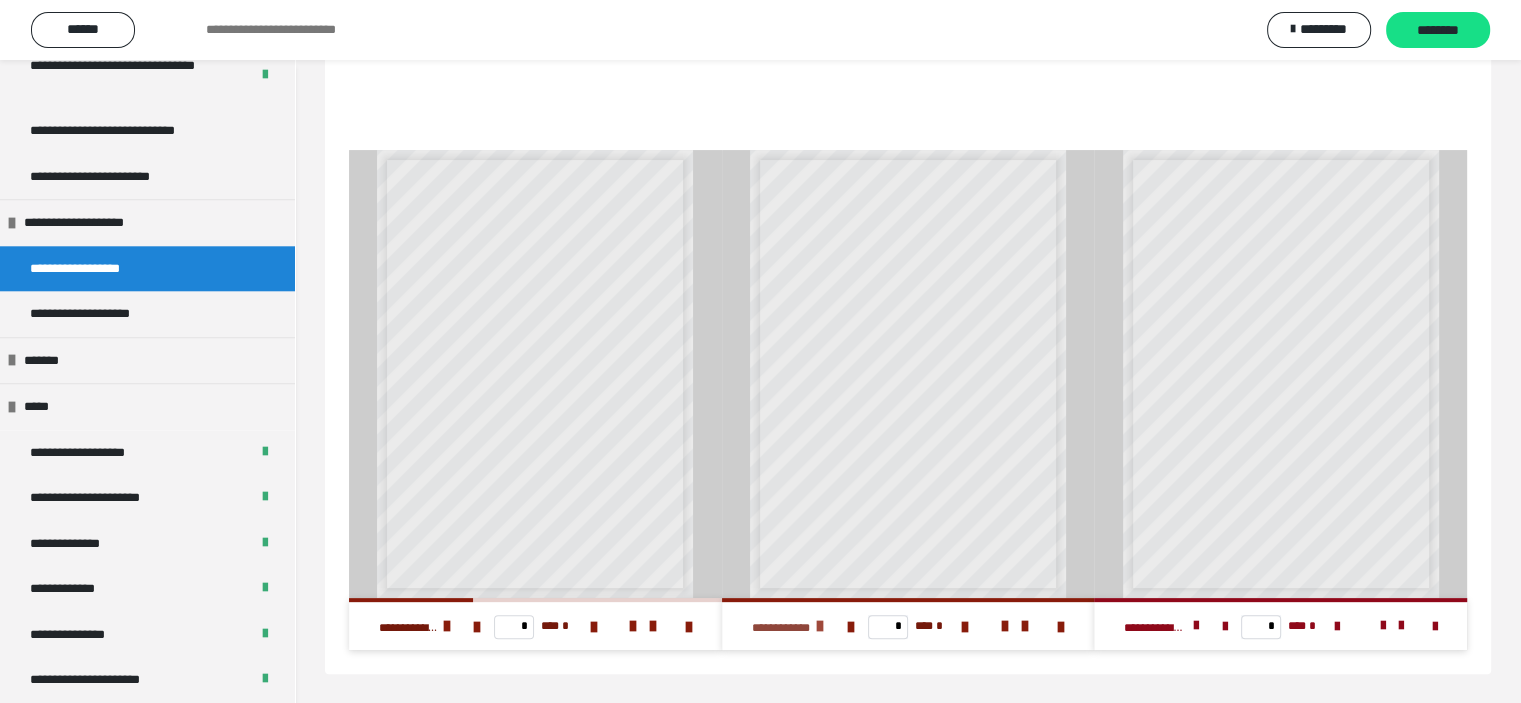 click at bounding box center [820, 626] 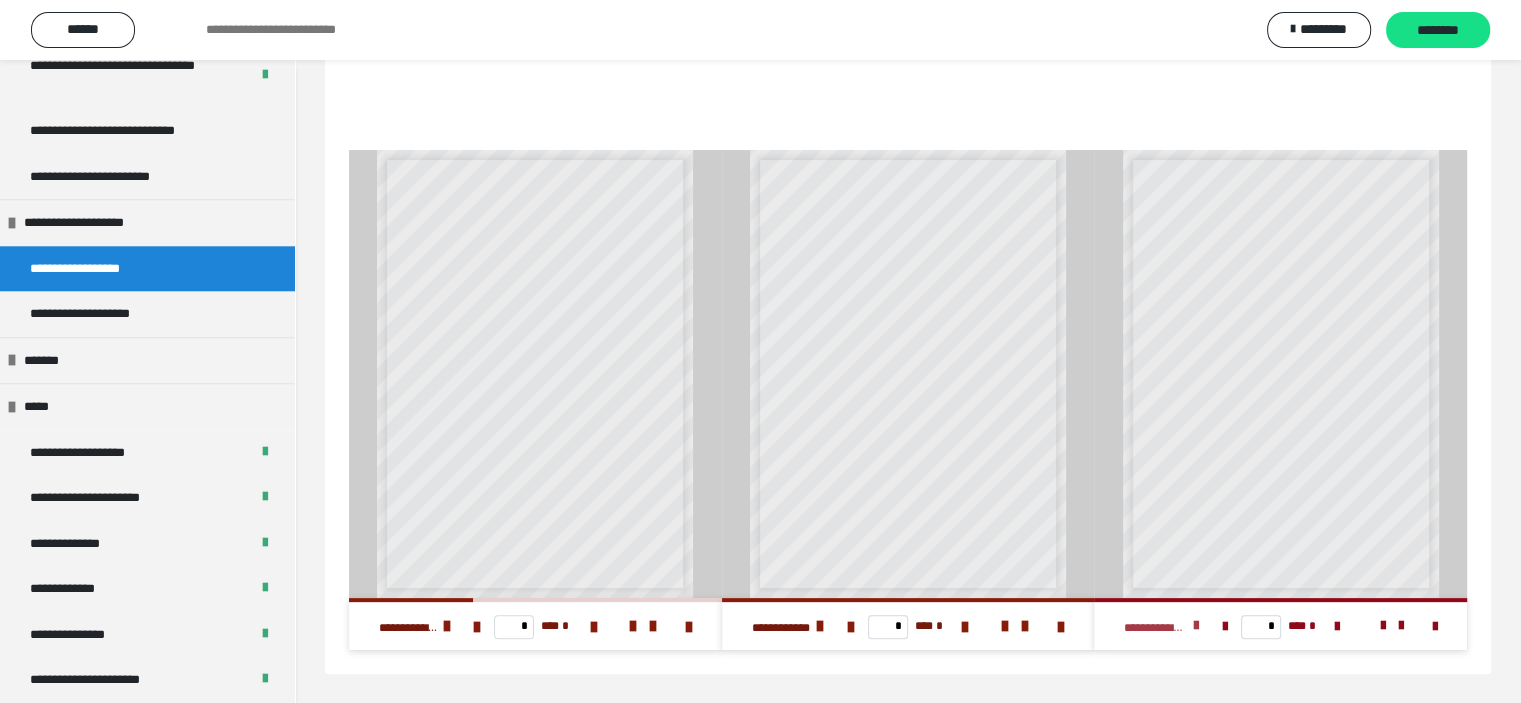 click at bounding box center [1195, 626] 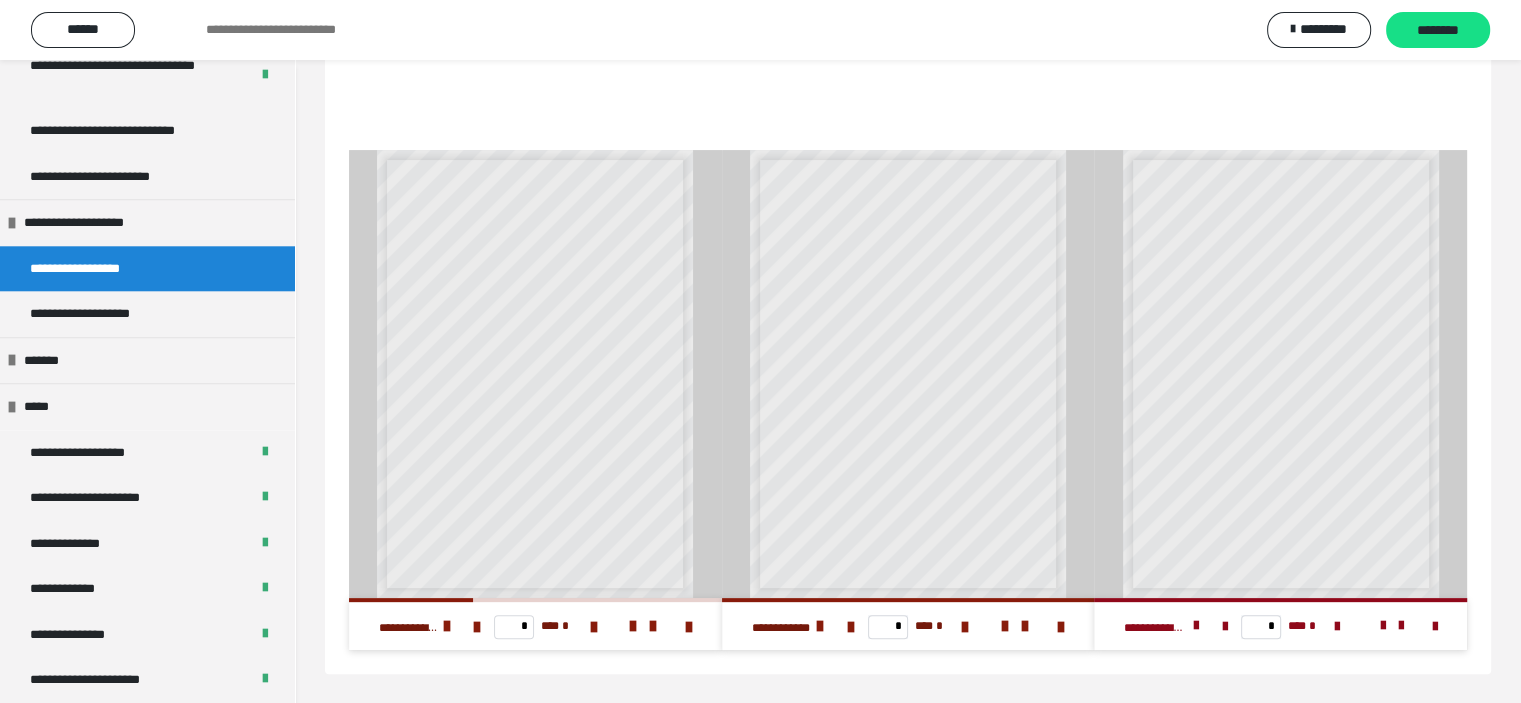 scroll, scrollTop: 12, scrollLeft: 0, axis: vertical 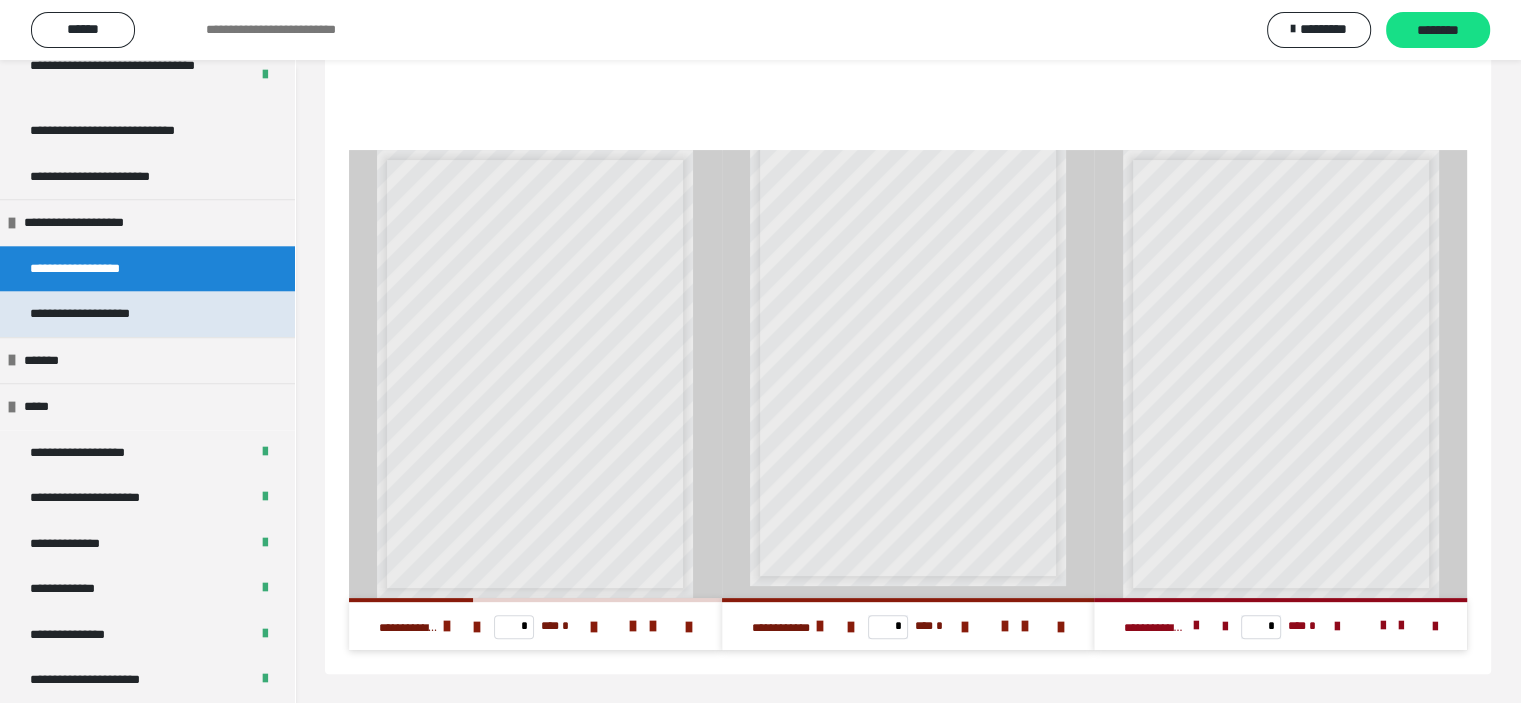 click on "**********" at bounding box center (102, 314) 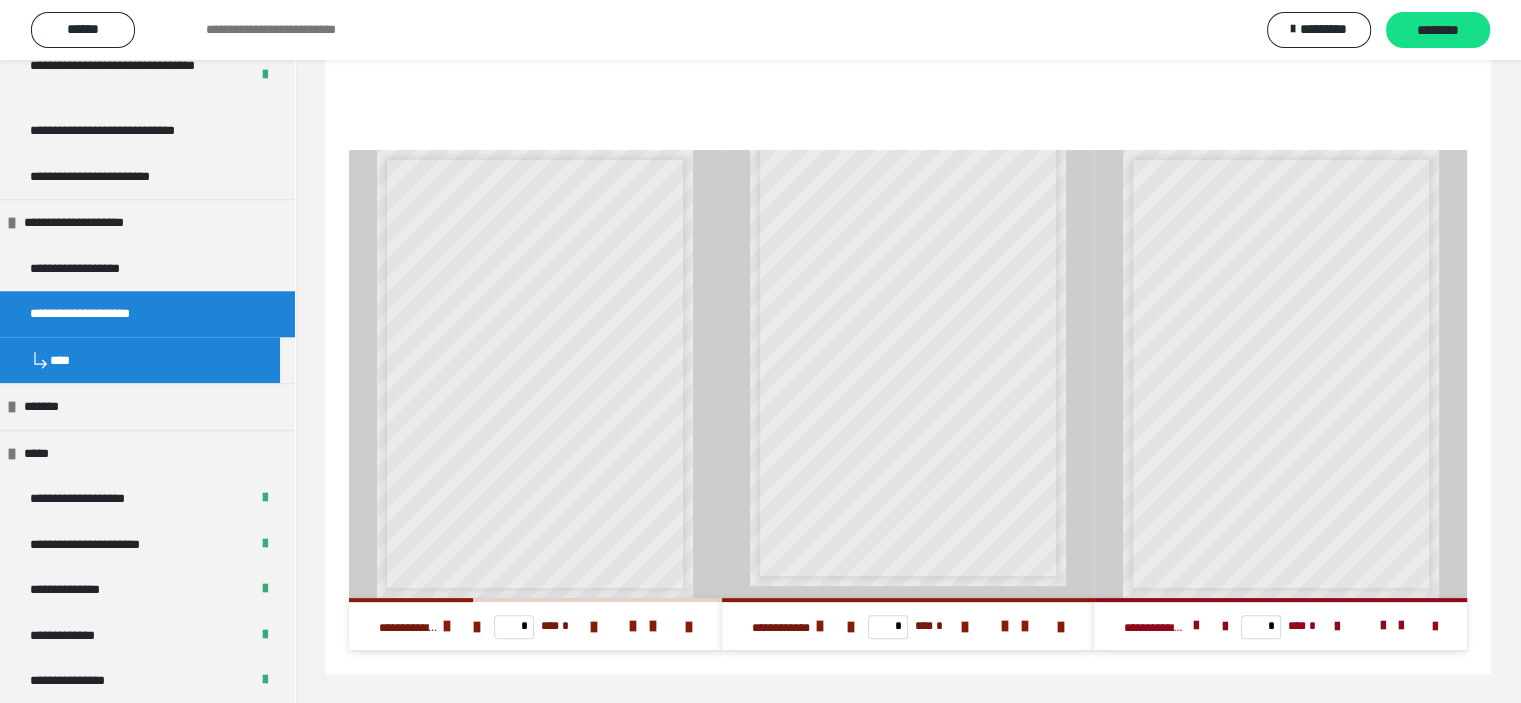 scroll, scrollTop: 60, scrollLeft: 0, axis: vertical 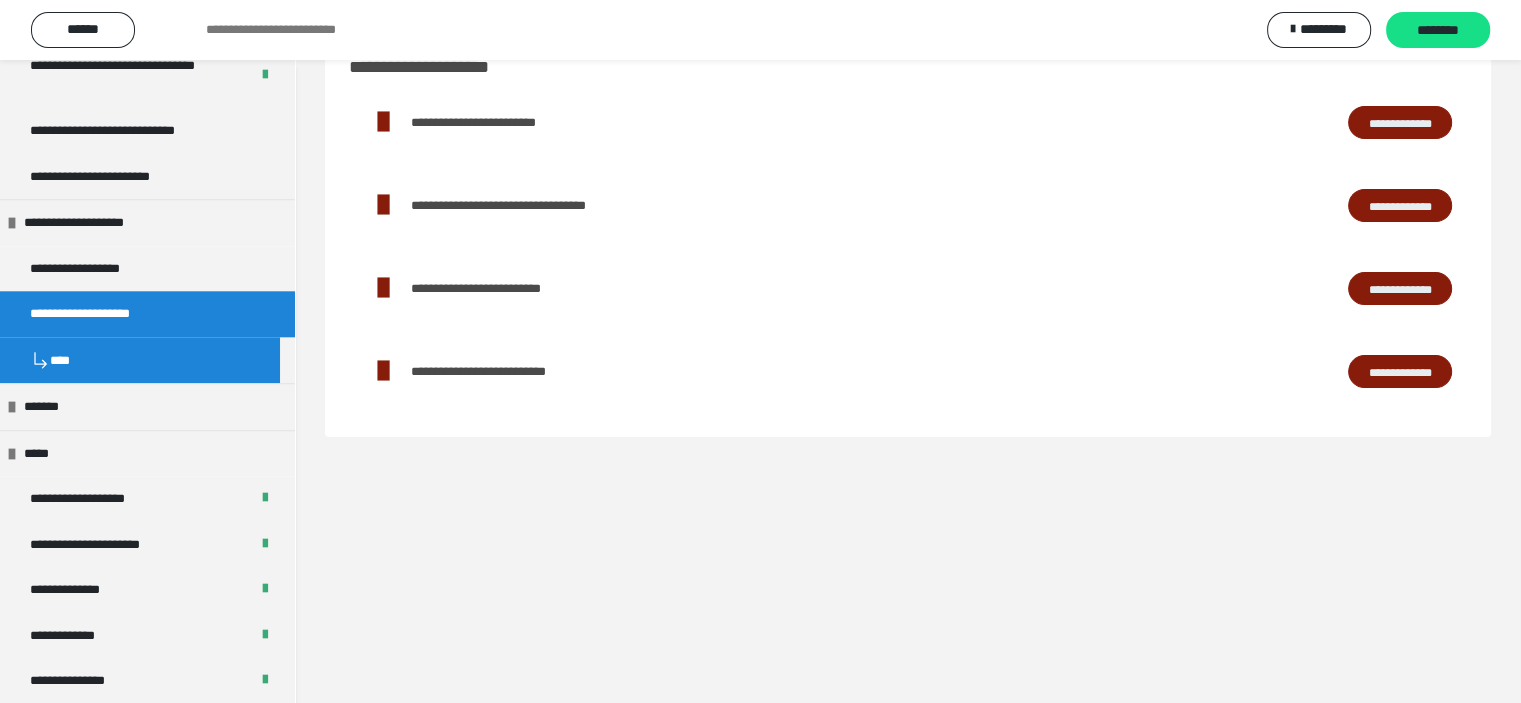 click on "**********" at bounding box center (1400, 123) 